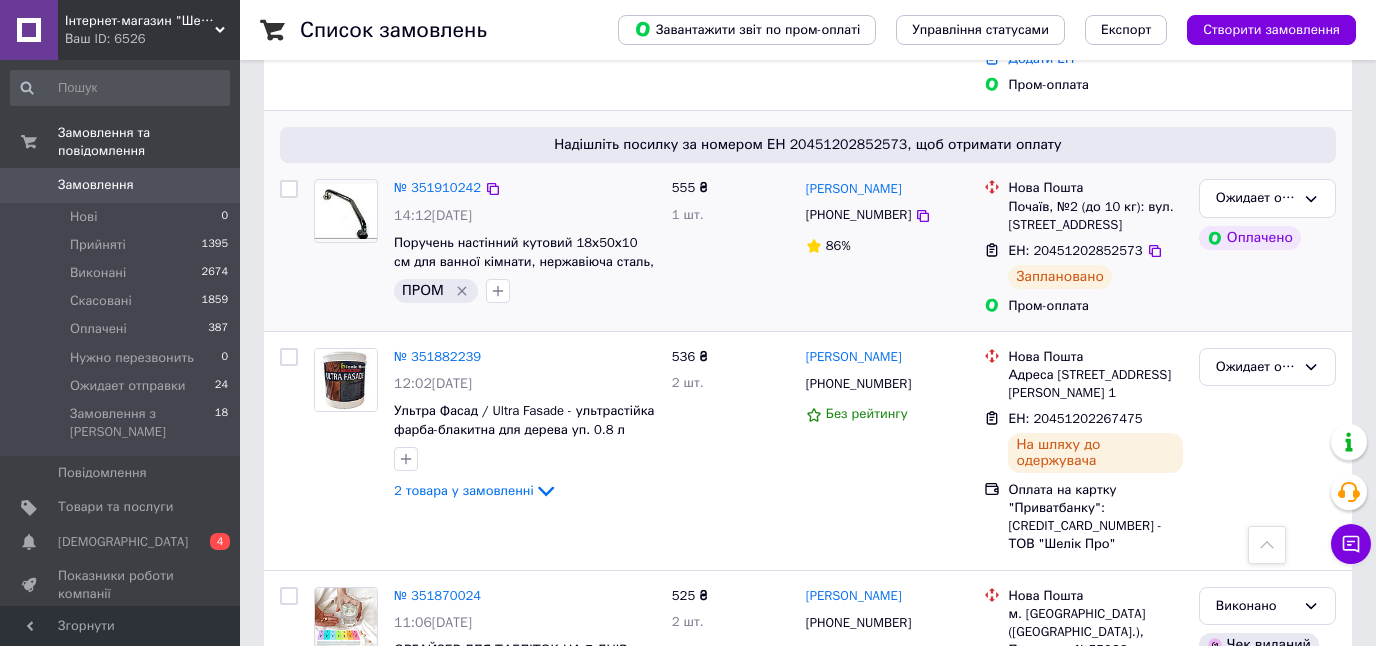 scroll, scrollTop: 932, scrollLeft: 0, axis: vertical 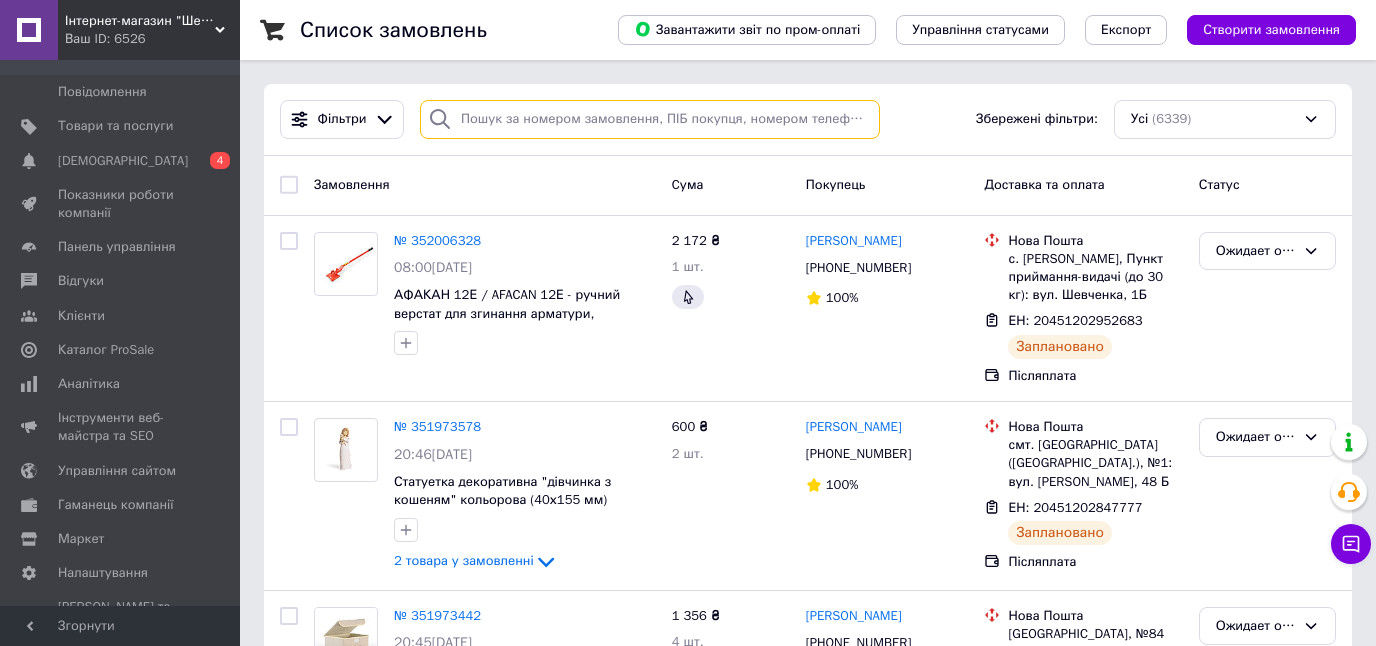 click at bounding box center (650, 119) 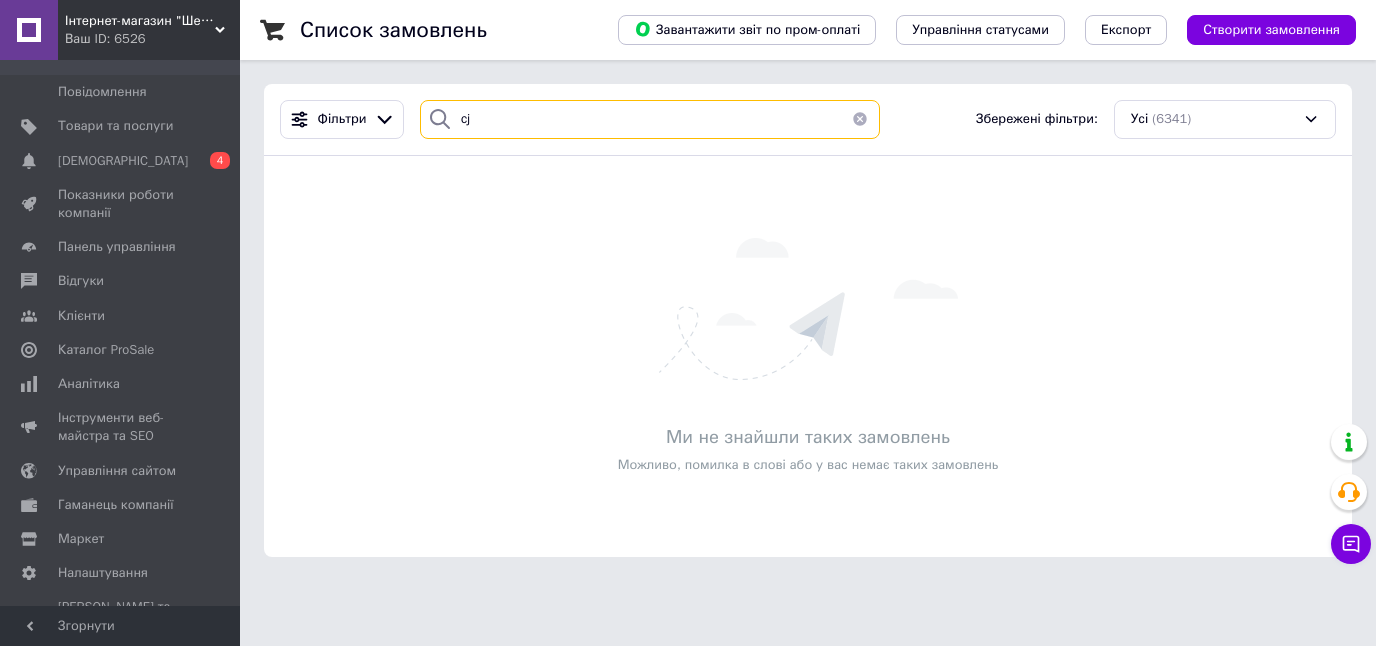 type on "c" 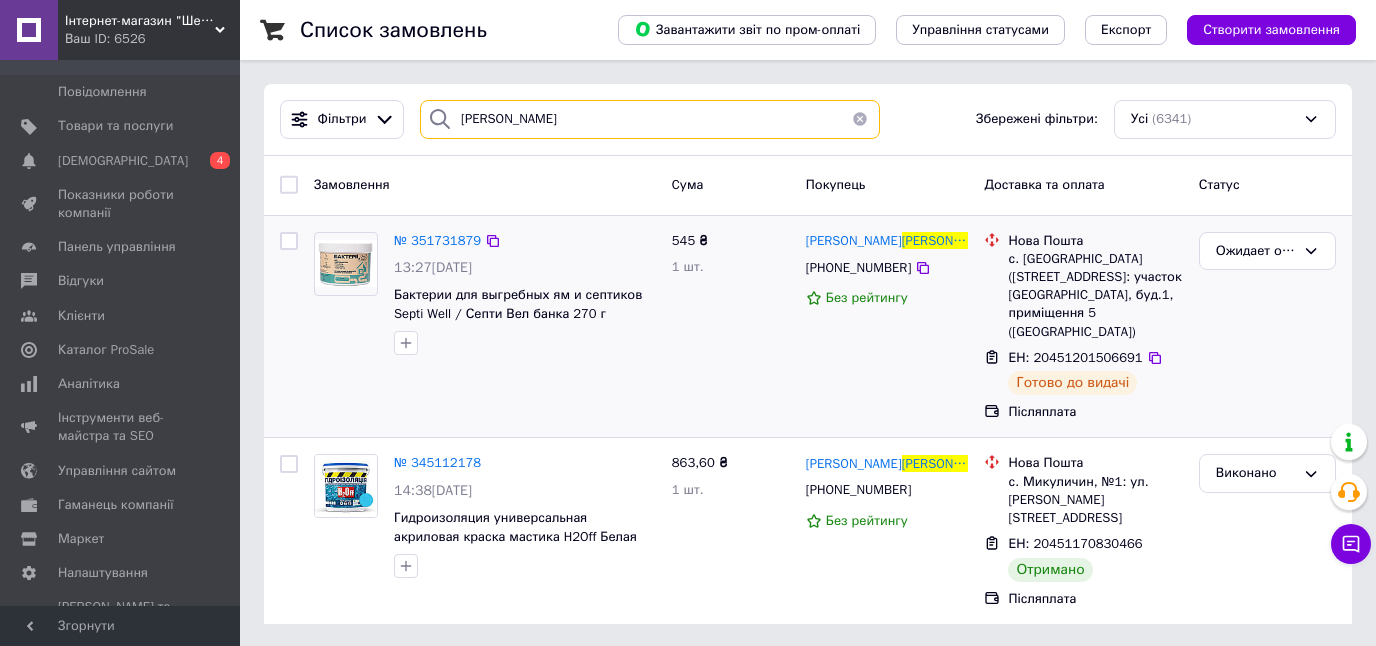 type on "[PERSON_NAME]" 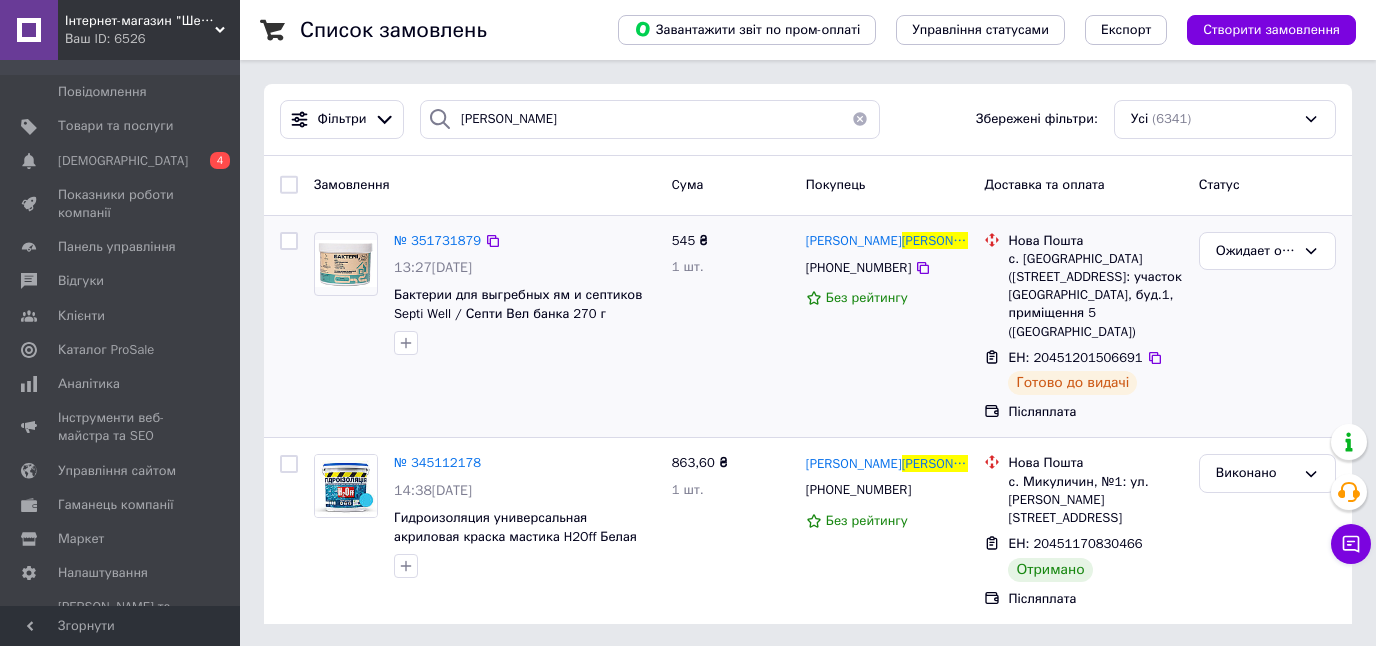 click on "№ 351731879 13:27[DATE] Бактерии для выгребных ям и септиков Septi Well / Септи Вел банка 270 г" at bounding box center [525, 294] 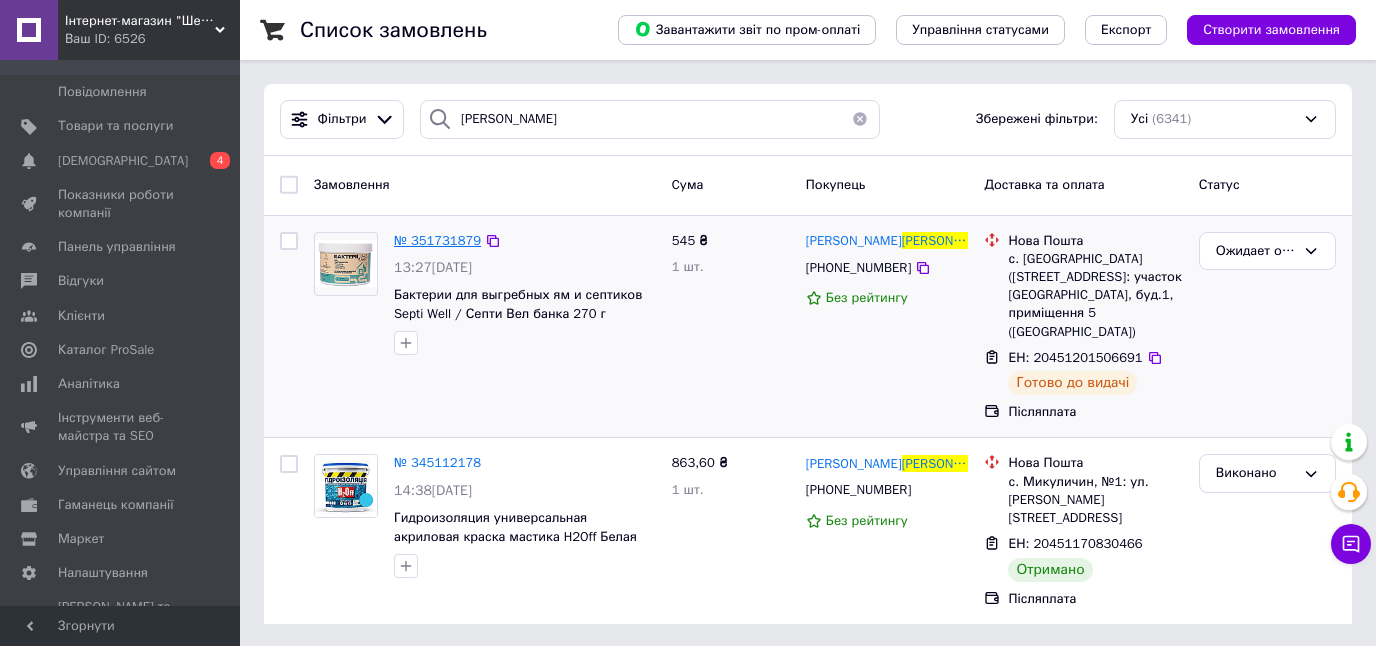 click on "№ 351731879" at bounding box center (437, 240) 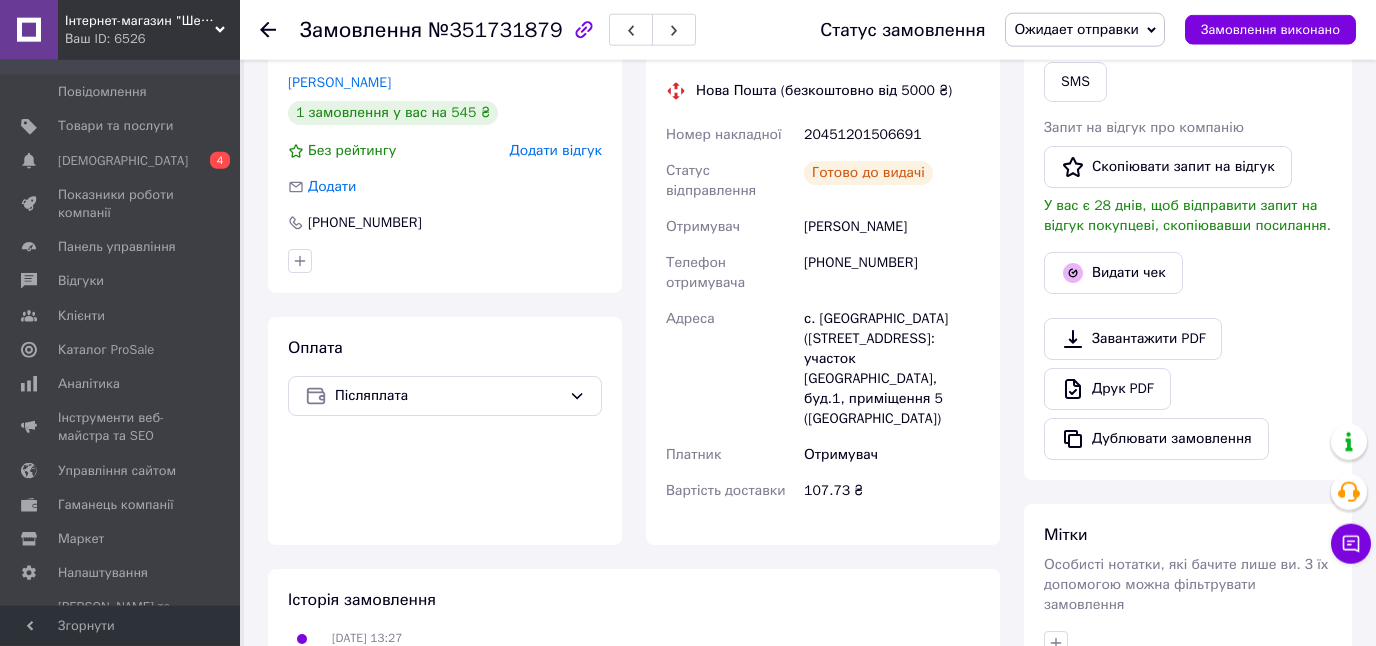 scroll, scrollTop: 430, scrollLeft: 0, axis: vertical 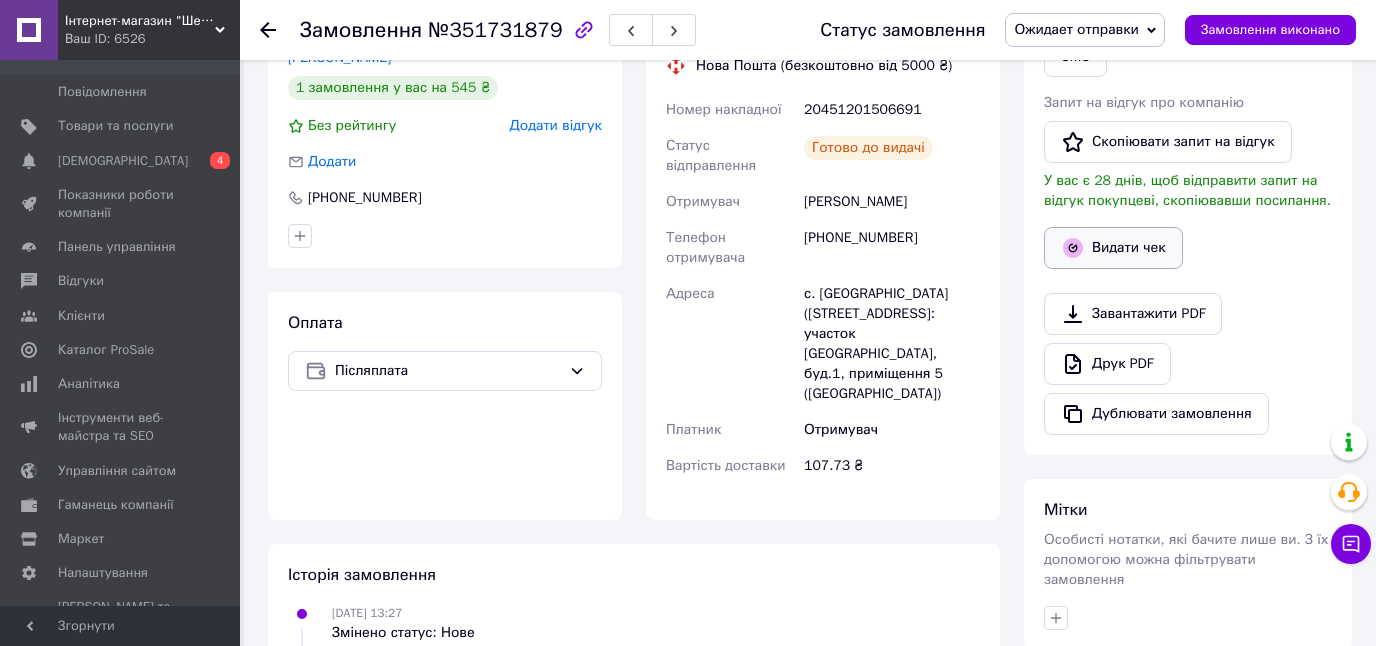click on "Видати чек" at bounding box center (1113, 248) 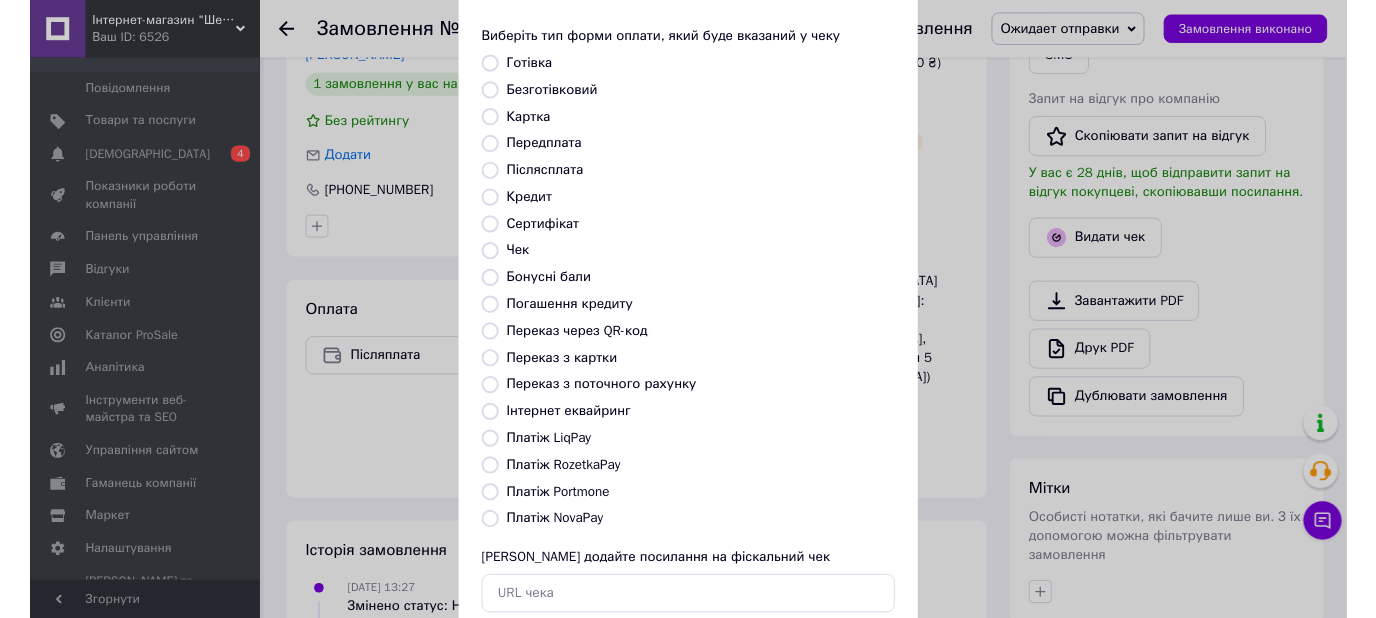 scroll, scrollTop: 149, scrollLeft: 0, axis: vertical 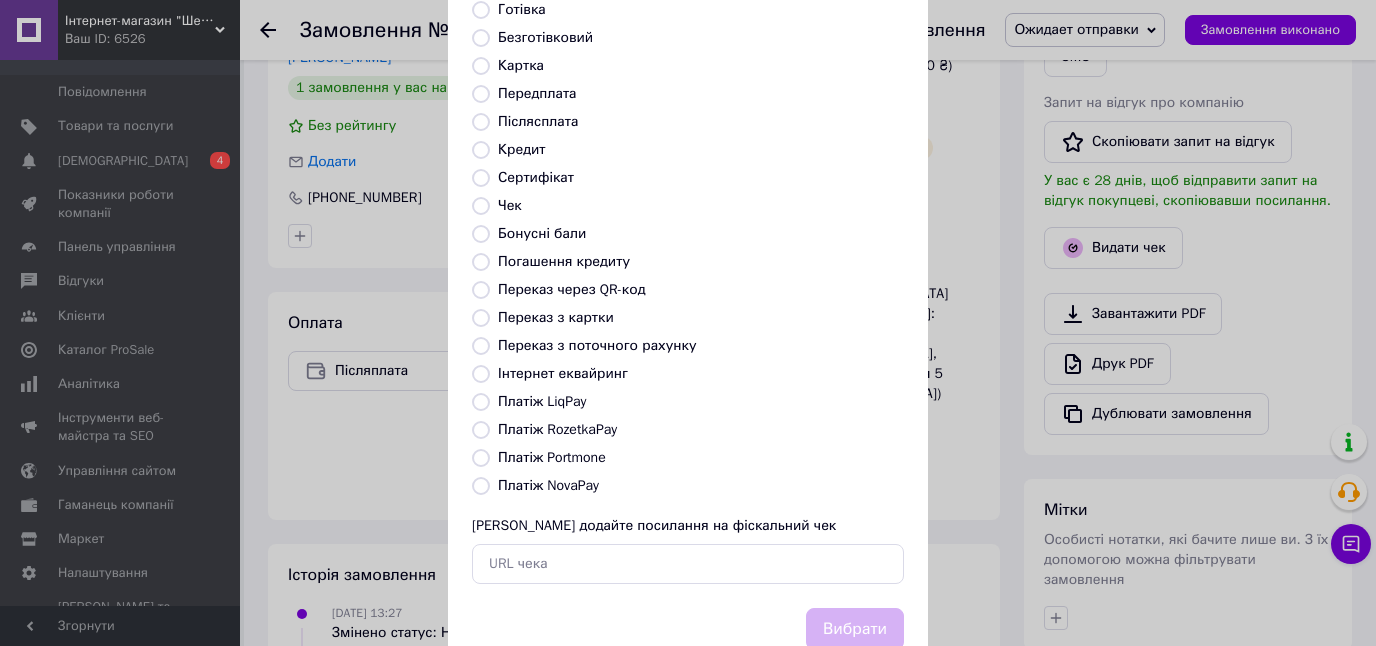click on "Платіж NovaPay" at bounding box center (548, 485) 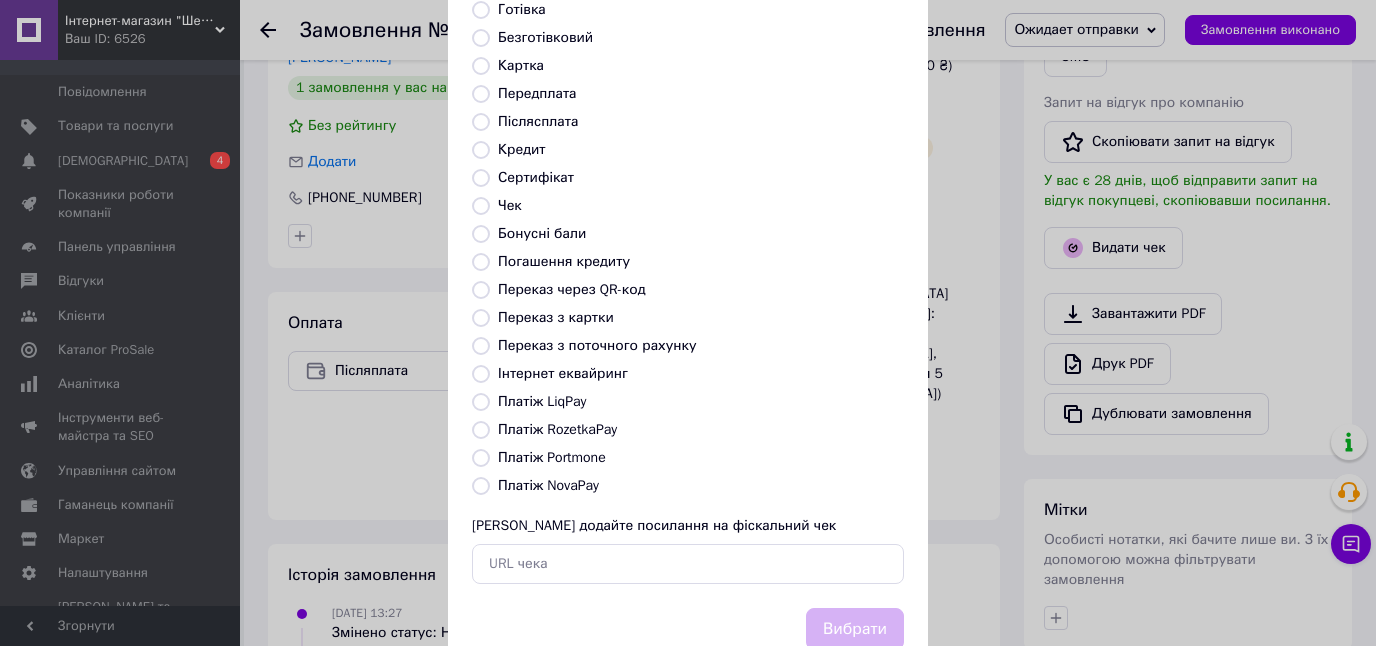 radio on "true" 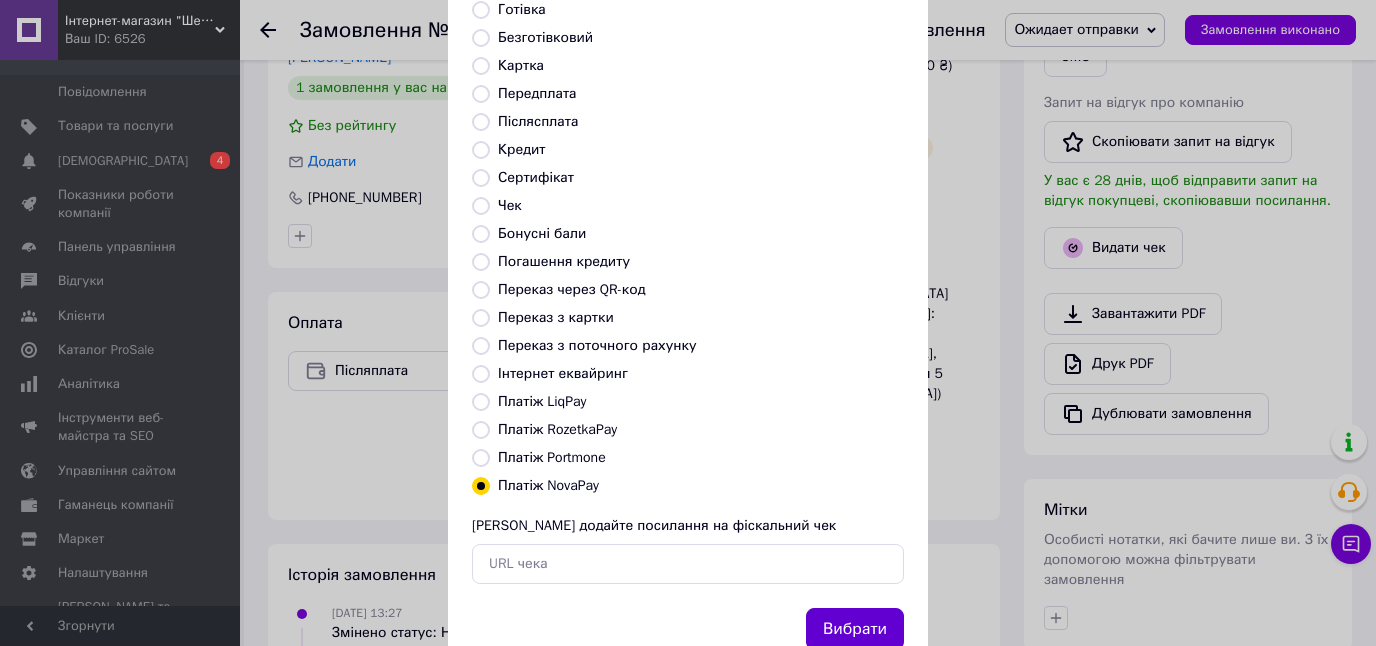 click on "Вибрати" at bounding box center (855, 629) 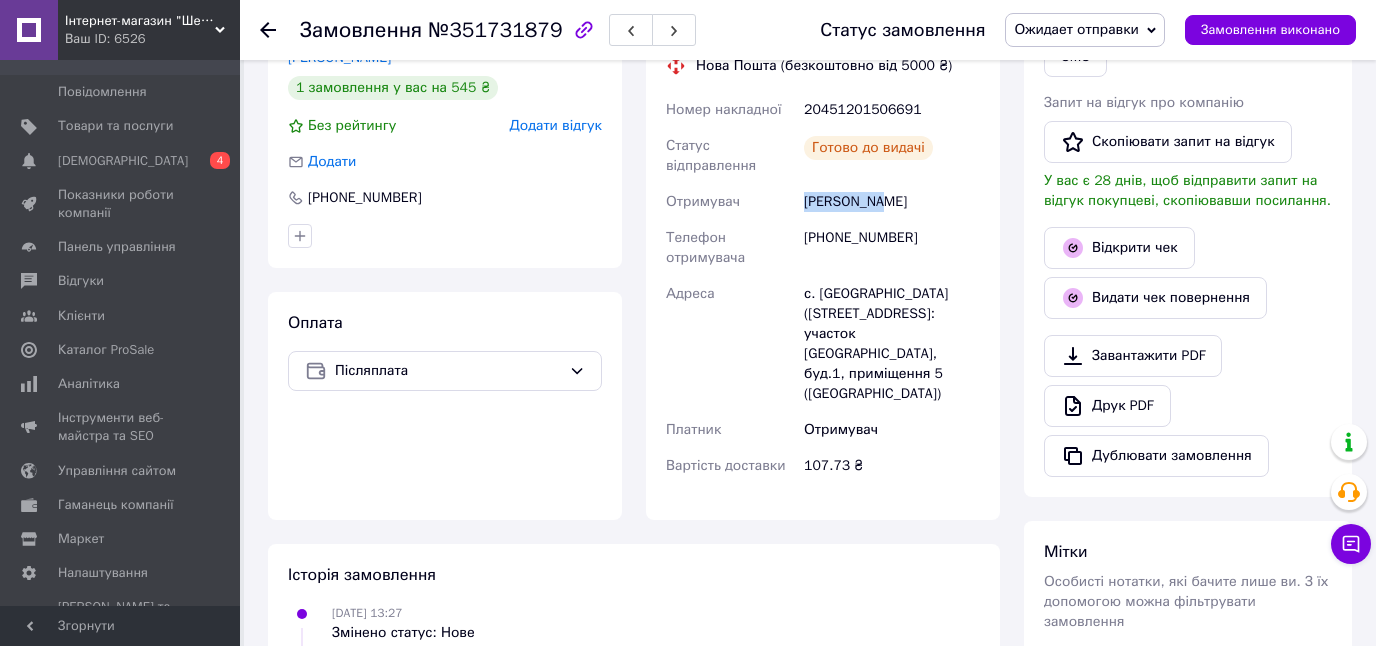 drag, startPoint x: 802, startPoint y: 178, endPoint x: 885, endPoint y: 186, distance: 83.38465 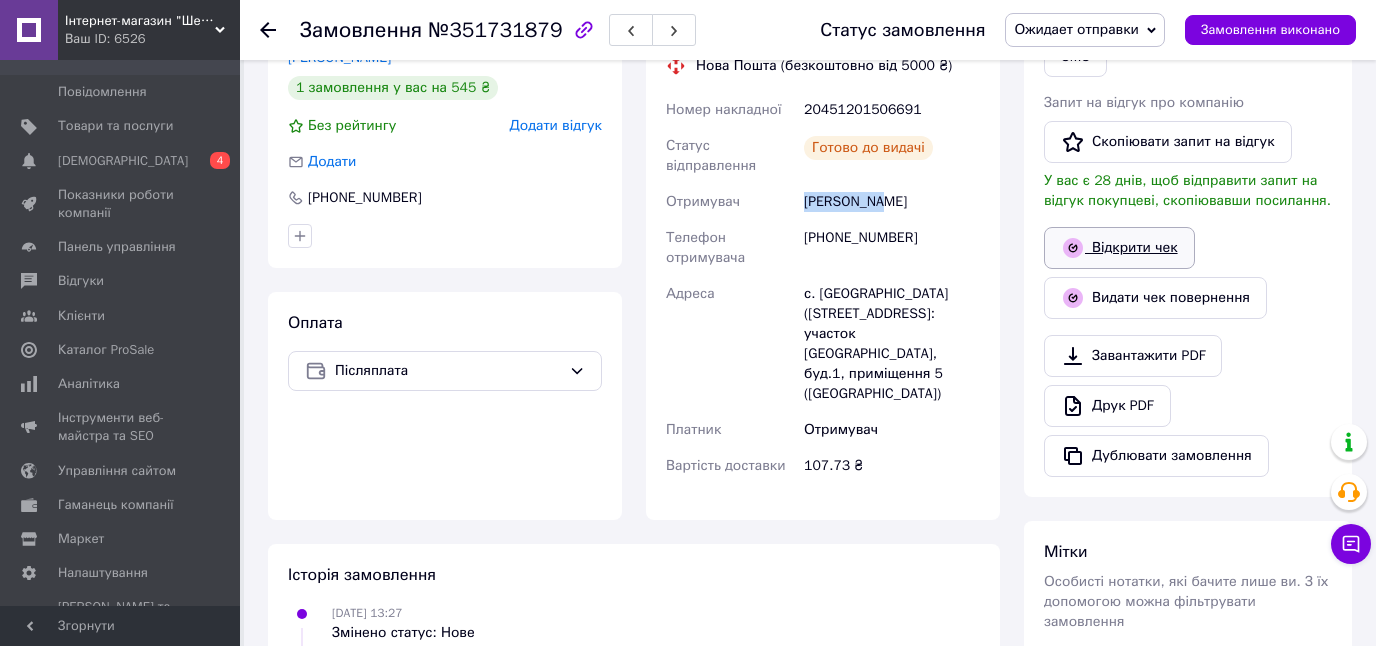 click on "Відкрити чек" at bounding box center [1119, 248] 